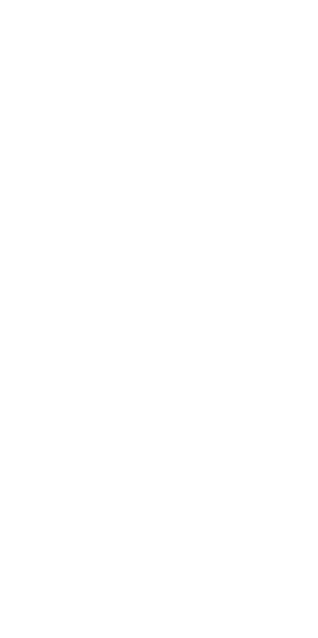 scroll, scrollTop: 0, scrollLeft: 0, axis: both 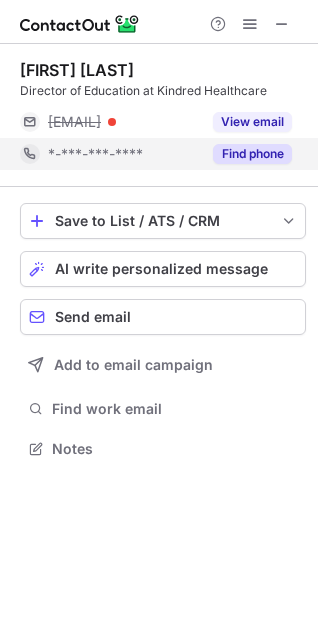 click on "Find phone" at bounding box center [252, 154] 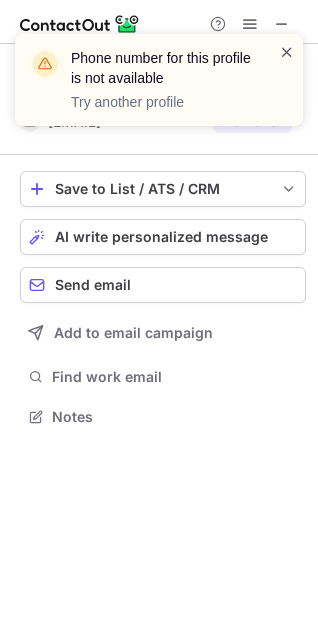 scroll, scrollTop: 403, scrollLeft: 318, axis: both 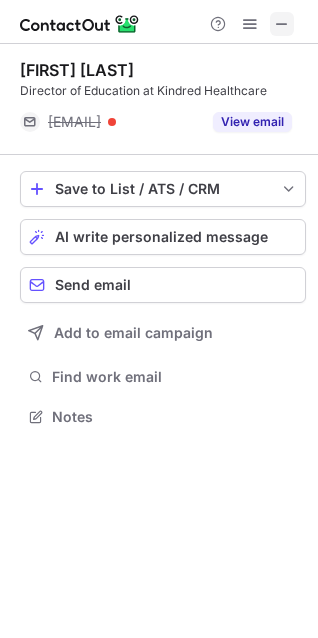 click at bounding box center [282, 24] 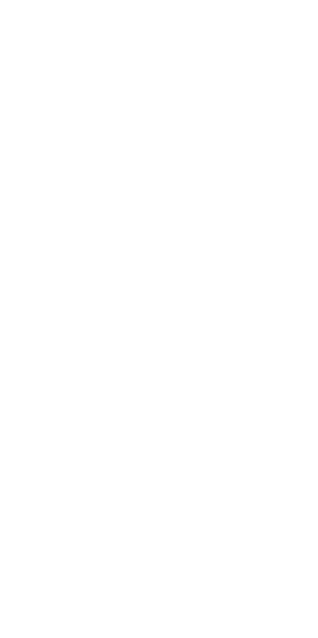 scroll, scrollTop: 0, scrollLeft: 0, axis: both 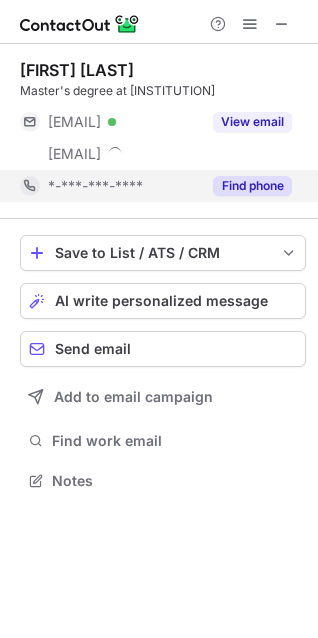click on "Find phone" at bounding box center [252, 186] 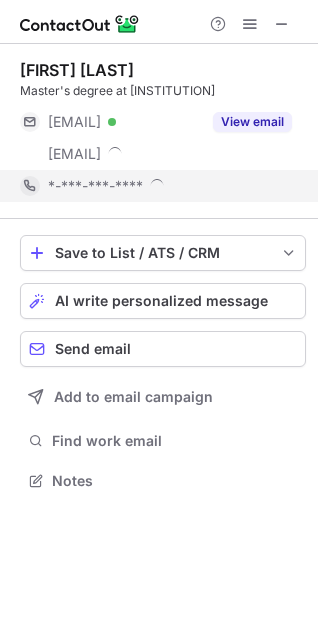 scroll, scrollTop: 10, scrollLeft: 10, axis: both 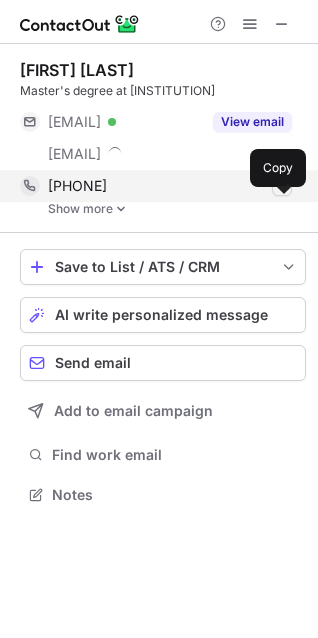 click at bounding box center (282, 186) 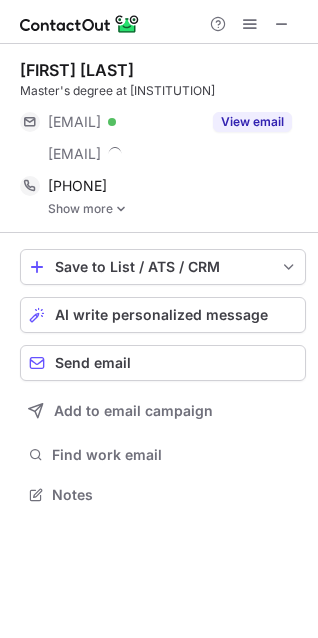click at bounding box center (121, 209) 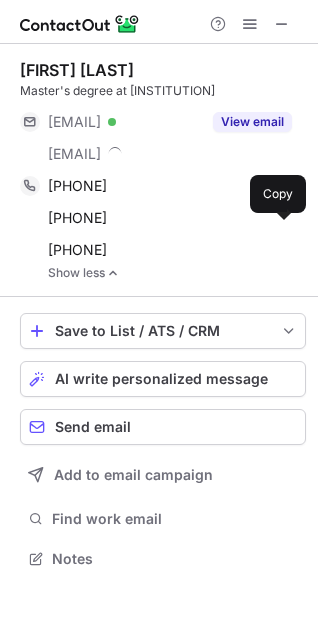 scroll, scrollTop: 10, scrollLeft: 10, axis: both 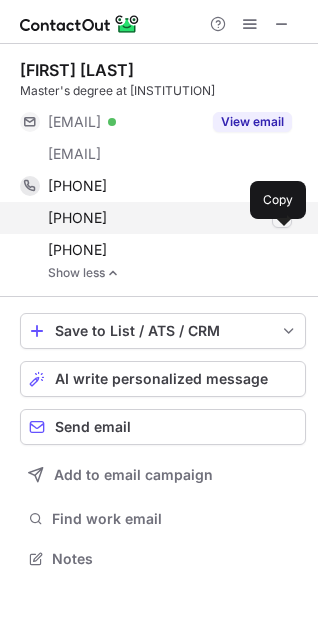 click at bounding box center (282, 218) 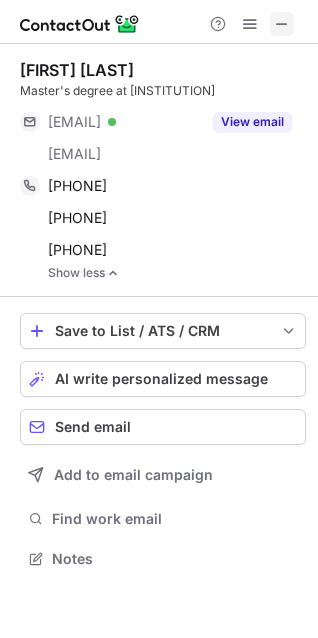 click at bounding box center (282, 24) 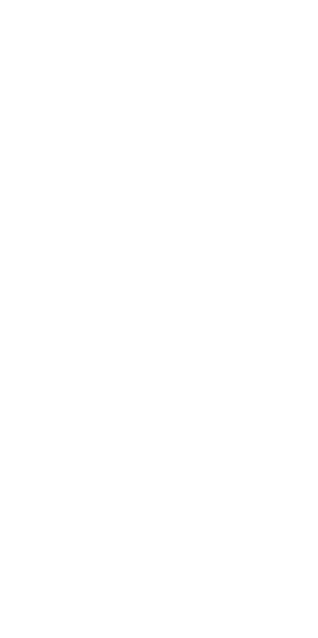 scroll, scrollTop: 0, scrollLeft: 0, axis: both 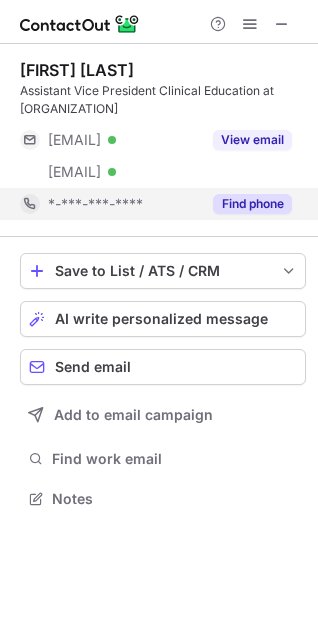 click on "Find phone" at bounding box center (252, 204) 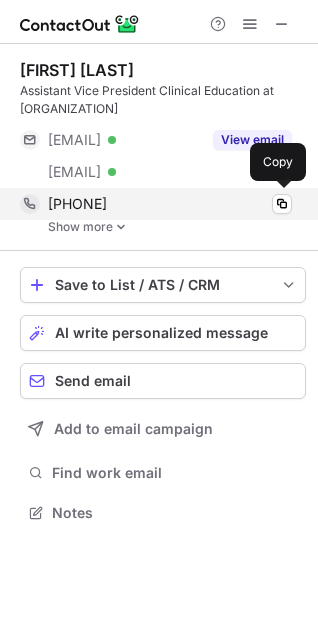 scroll, scrollTop: 10, scrollLeft: 10, axis: both 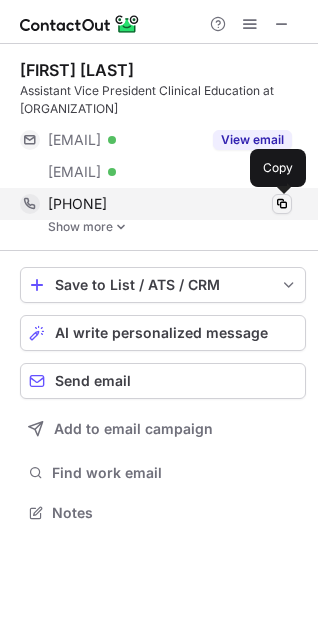 click at bounding box center [282, 204] 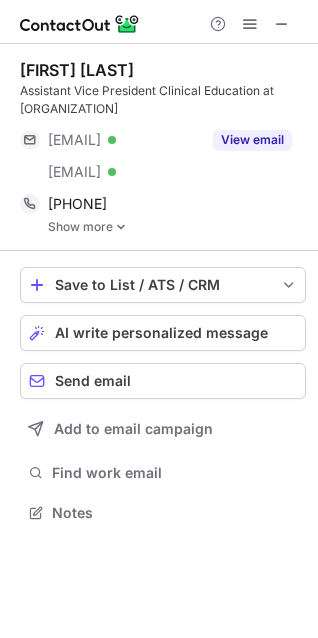 click at bounding box center (121, 227) 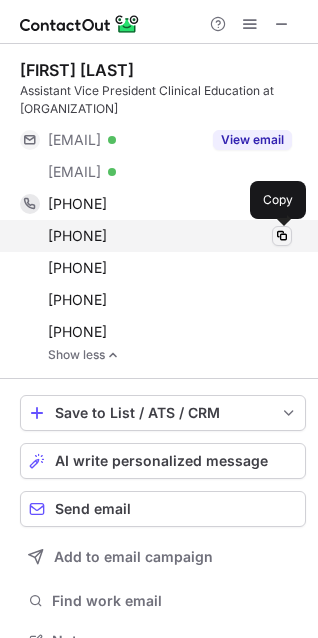 click at bounding box center (282, 236) 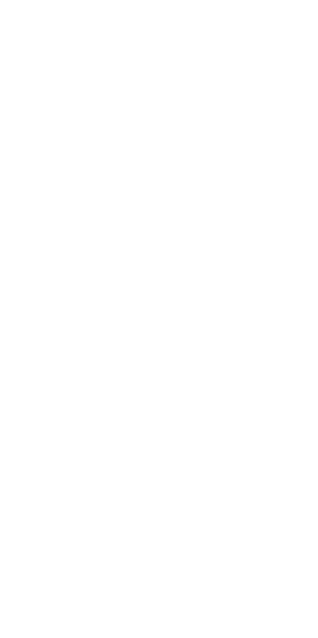 scroll, scrollTop: 0, scrollLeft: 0, axis: both 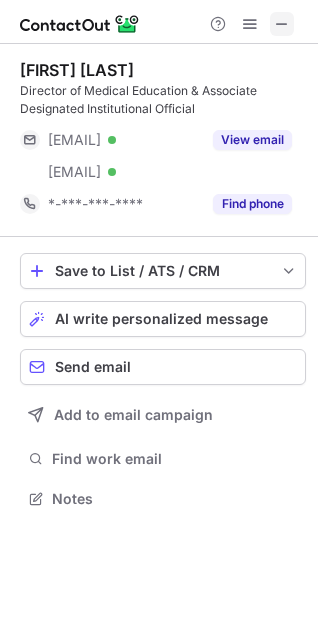 click at bounding box center [282, 24] 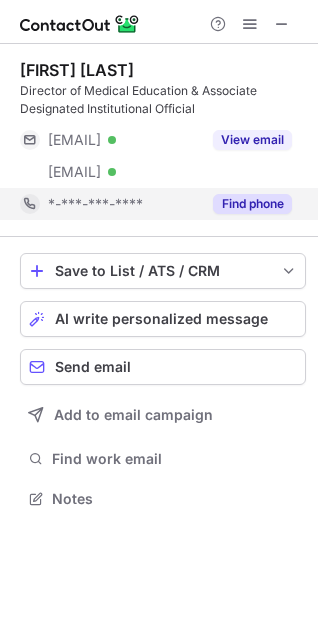 click on "Find phone" at bounding box center [246, 204] 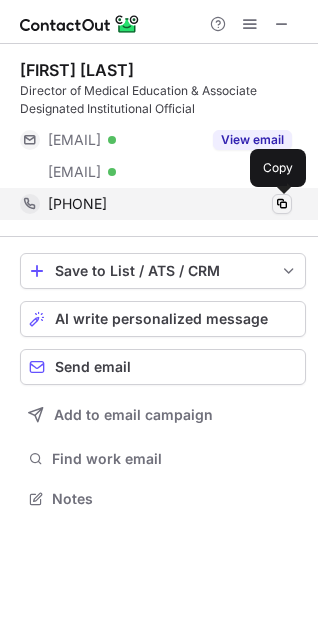 click at bounding box center [282, 204] 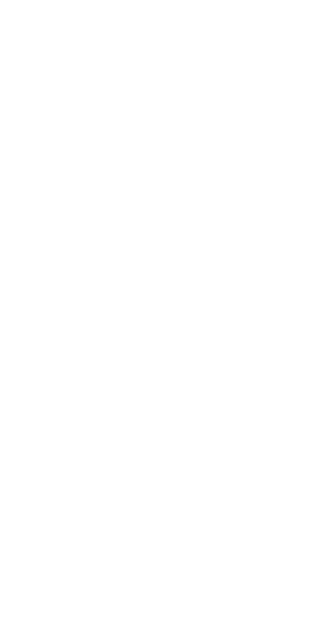 scroll, scrollTop: 0, scrollLeft: 0, axis: both 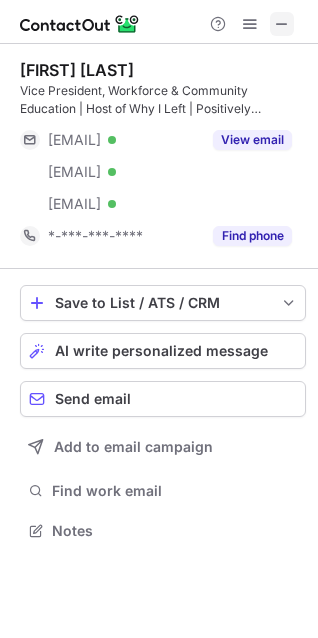 click at bounding box center (282, 24) 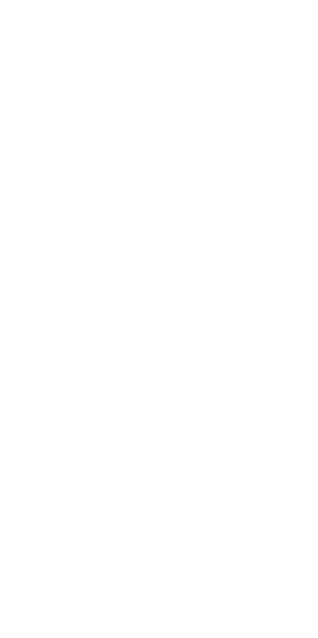 scroll, scrollTop: 0, scrollLeft: 0, axis: both 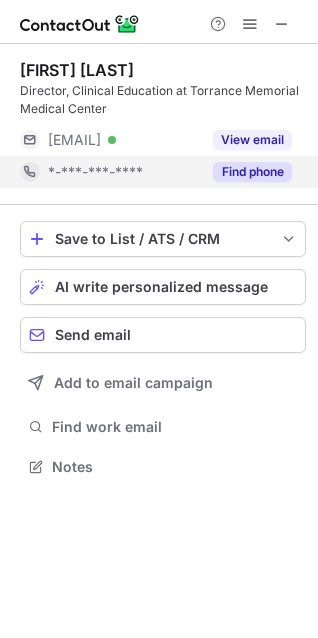 click on "Find phone" at bounding box center [252, 172] 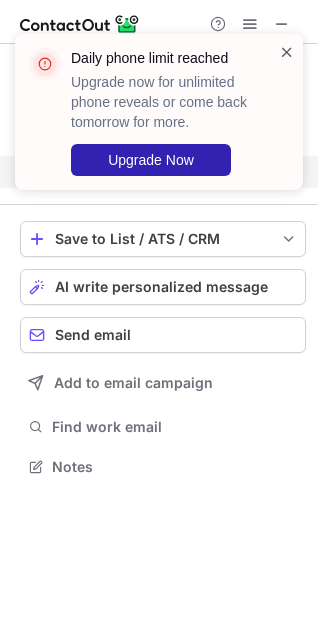 click at bounding box center (287, 52) 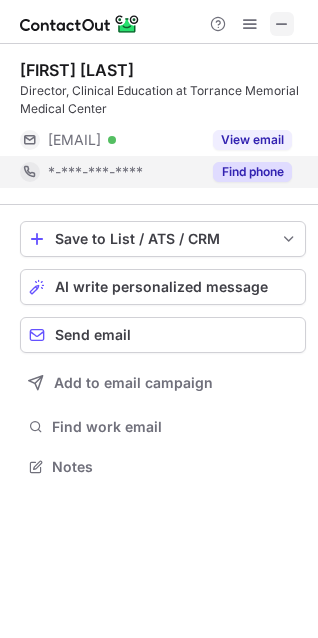 click at bounding box center [282, 24] 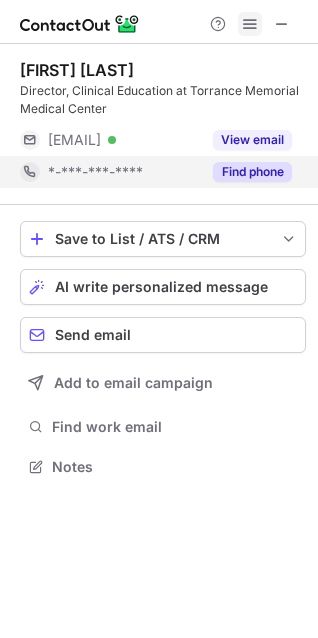 click at bounding box center [250, 24] 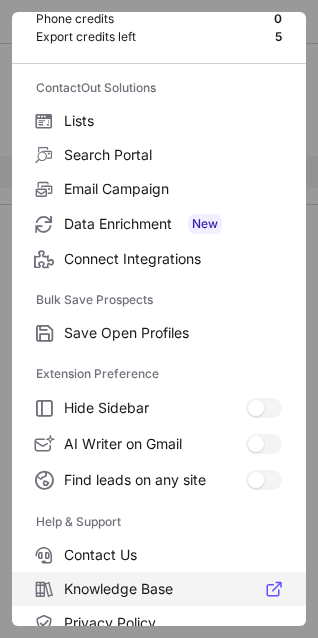 scroll, scrollTop: 195, scrollLeft: 0, axis: vertical 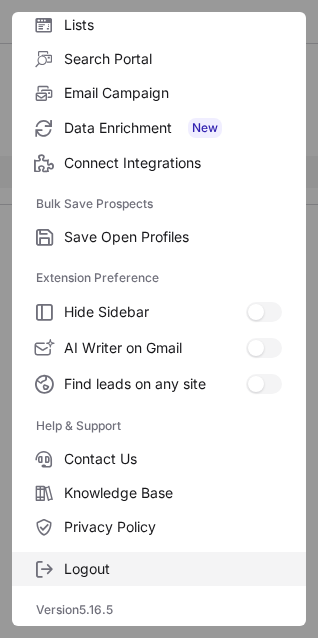 click on "Logout" at bounding box center (173, 569) 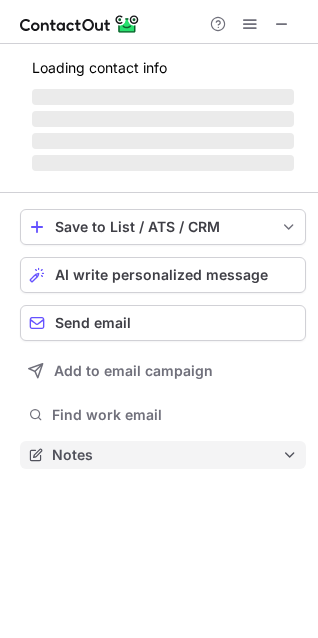 scroll, scrollTop: 10, scrollLeft: 10, axis: both 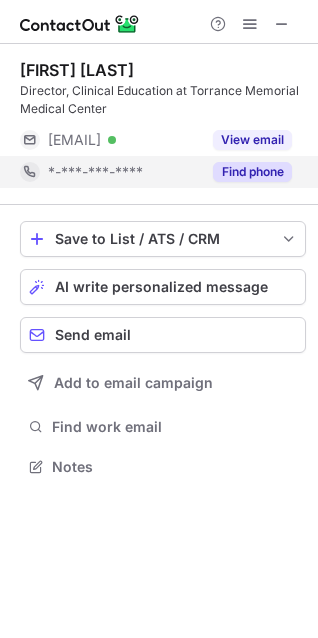 click on "Find phone" at bounding box center [252, 172] 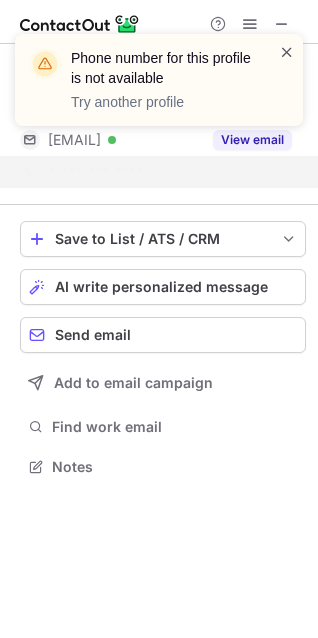 click at bounding box center (287, 52) 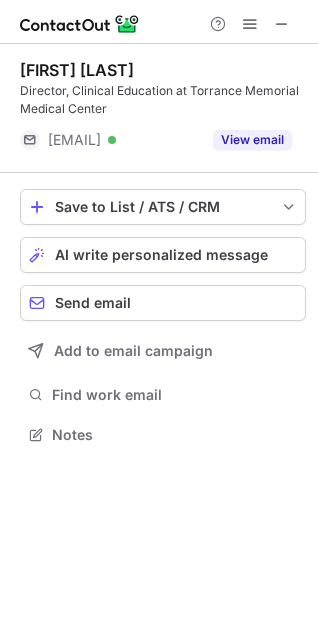 scroll, scrollTop: 421, scrollLeft: 318, axis: both 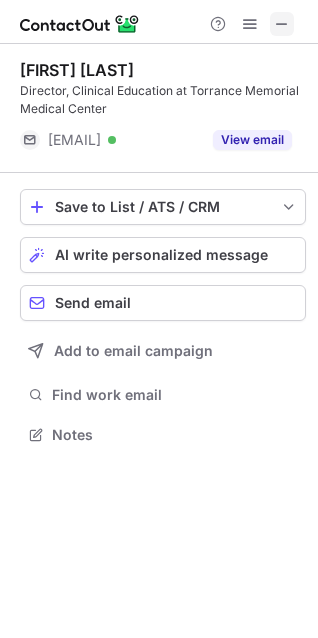 click at bounding box center [282, 24] 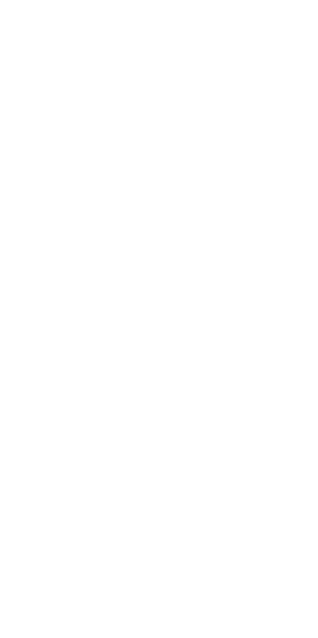 scroll, scrollTop: 0, scrollLeft: 0, axis: both 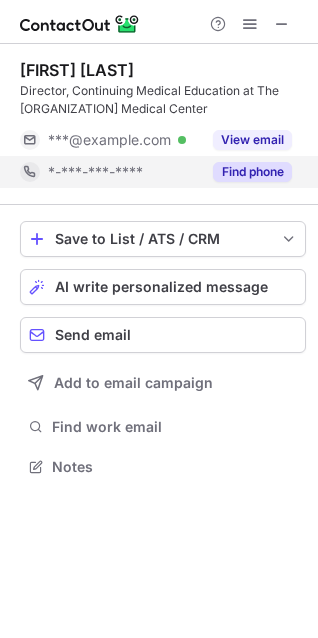 click on "Find phone" at bounding box center [246, 172] 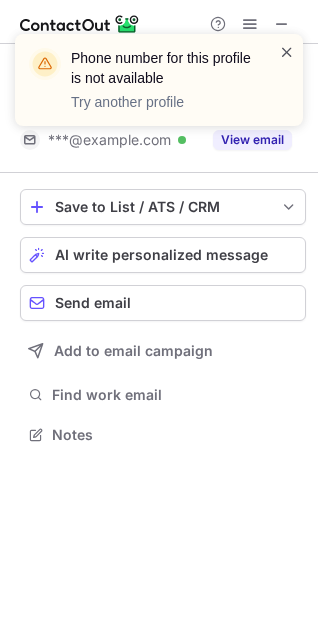 scroll, scrollTop: 421, scrollLeft: 318, axis: both 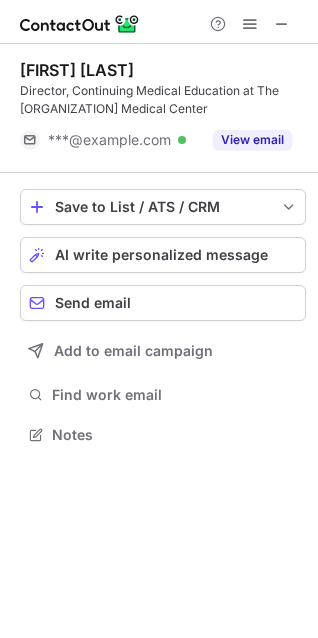 click on "Phone number for this profile is not available Try another profile" at bounding box center [159, 34] 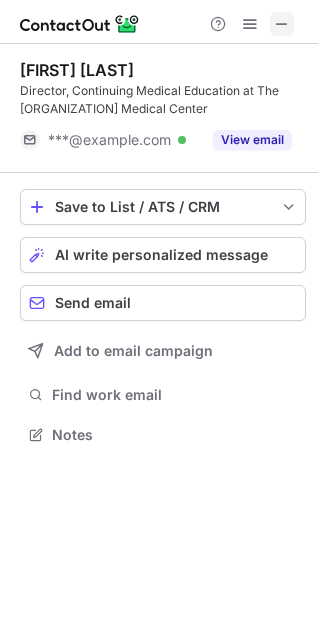 click at bounding box center (282, 24) 